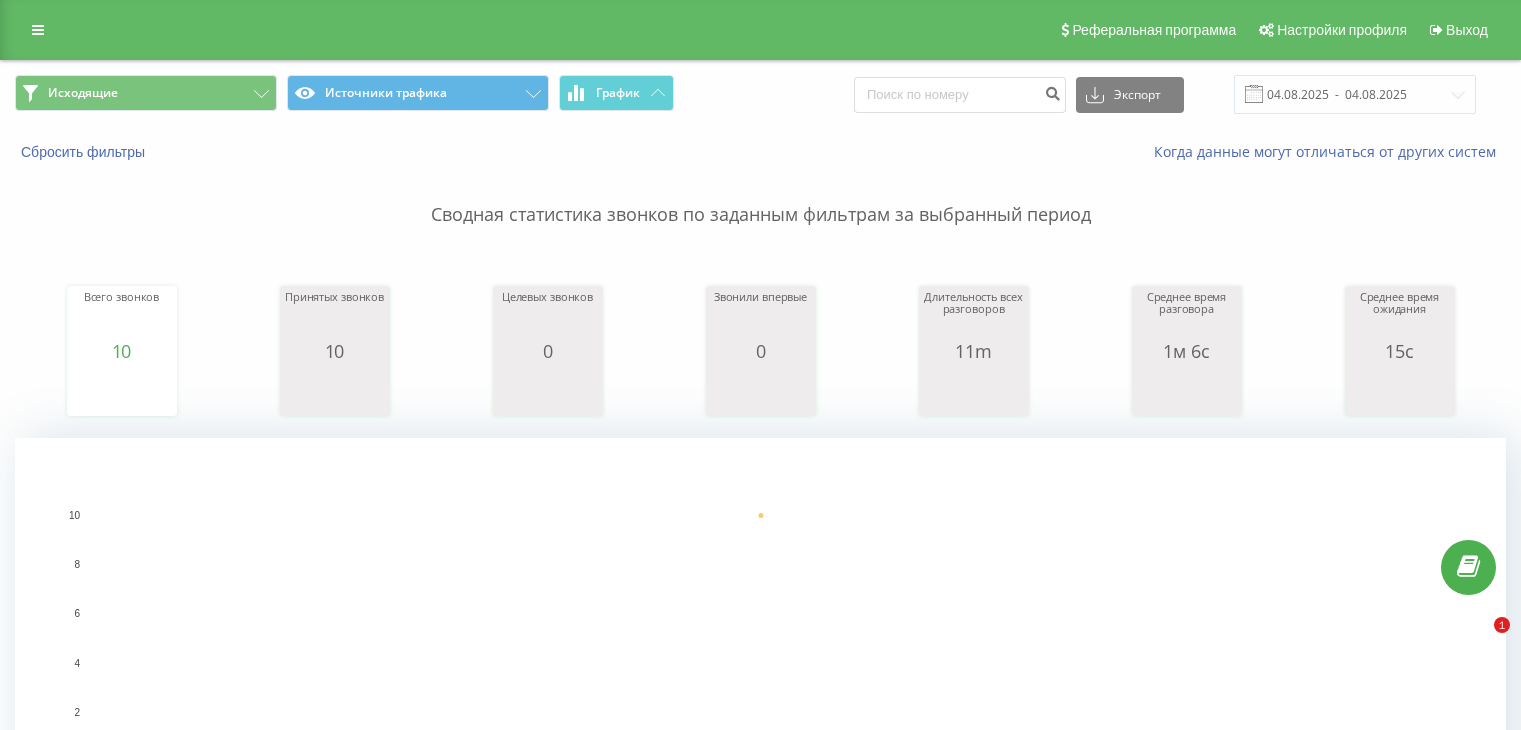 click on "Исходящие" at bounding box center (146, 93) 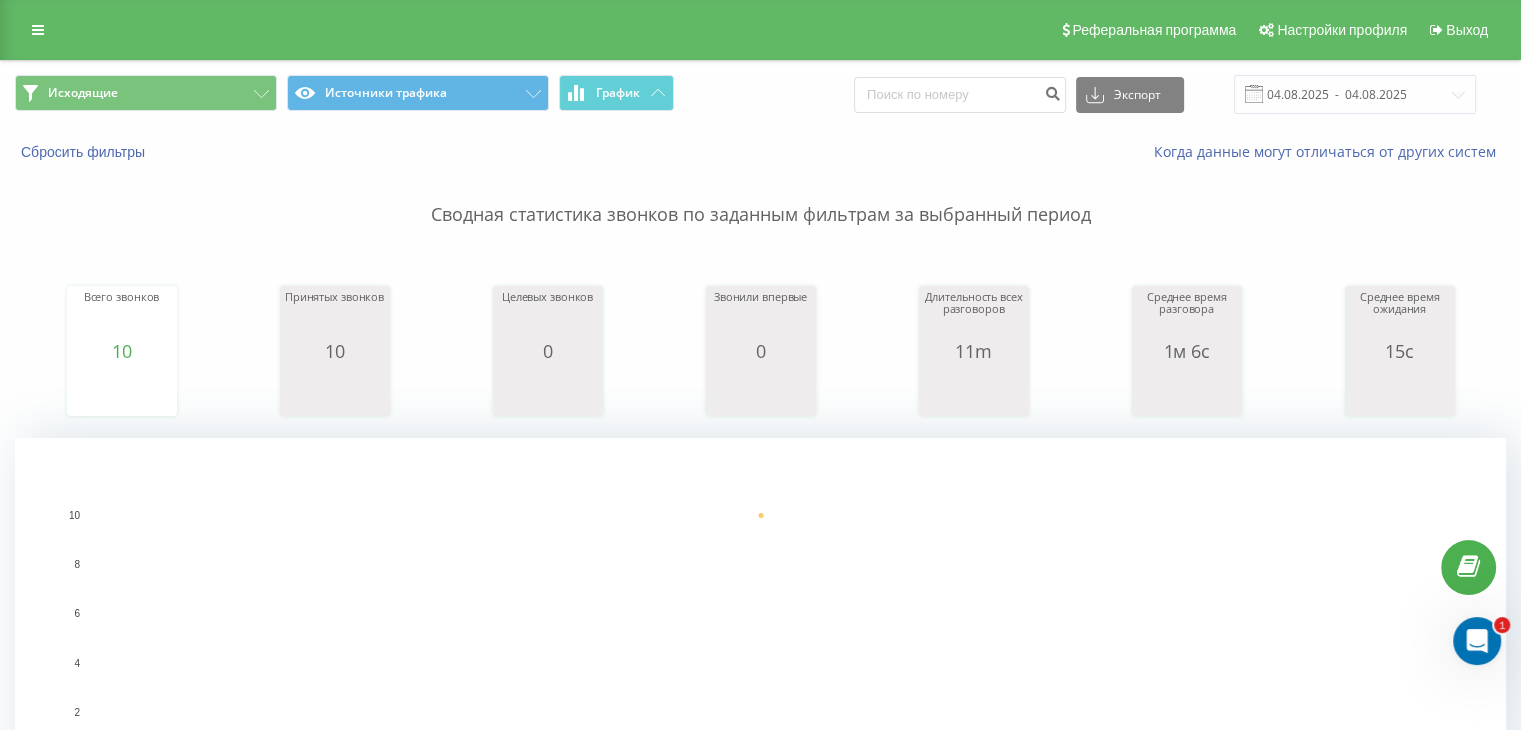scroll, scrollTop: 0, scrollLeft: 0, axis: both 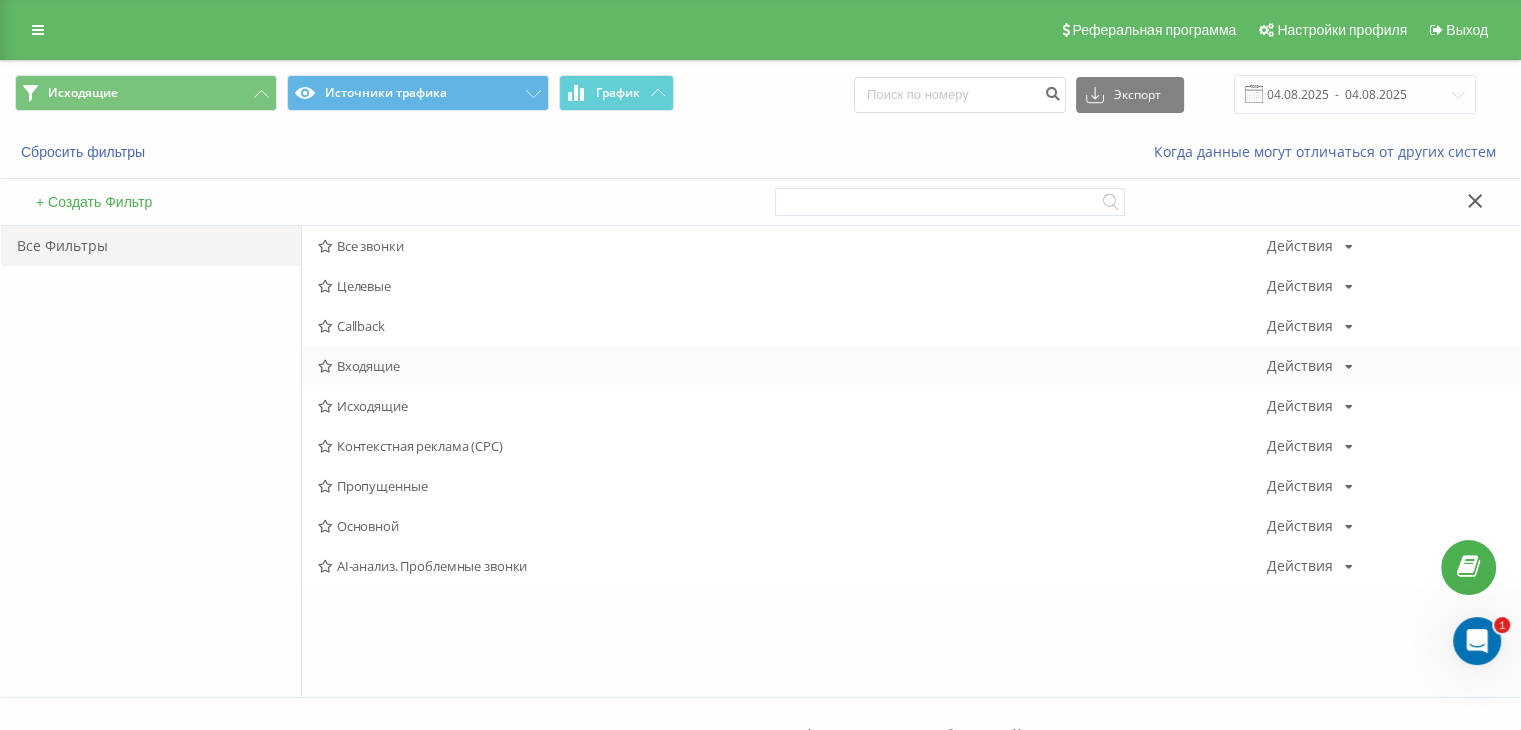 click on "Входящие" at bounding box center (792, 366) 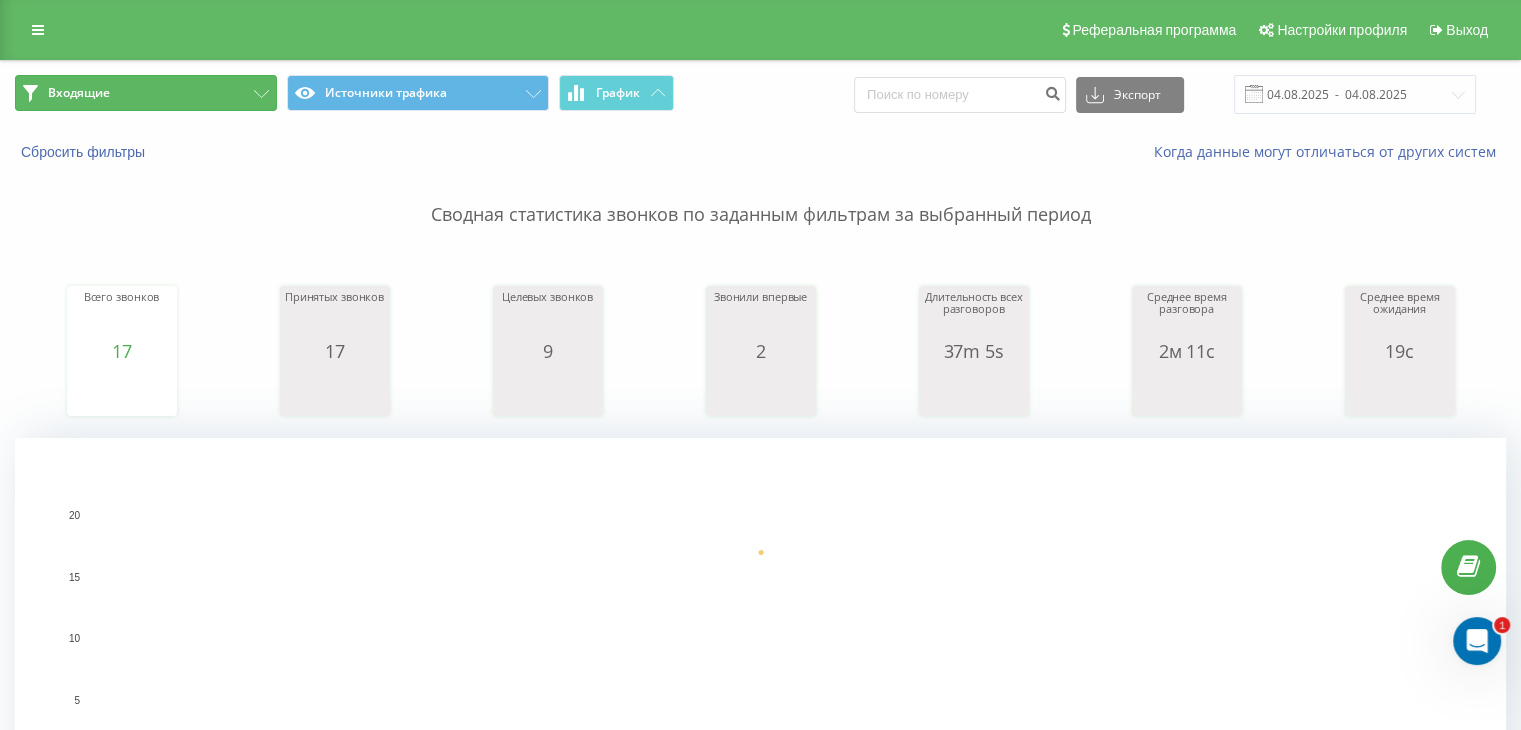 click on "Входящие" at bounding box center (146, 93) 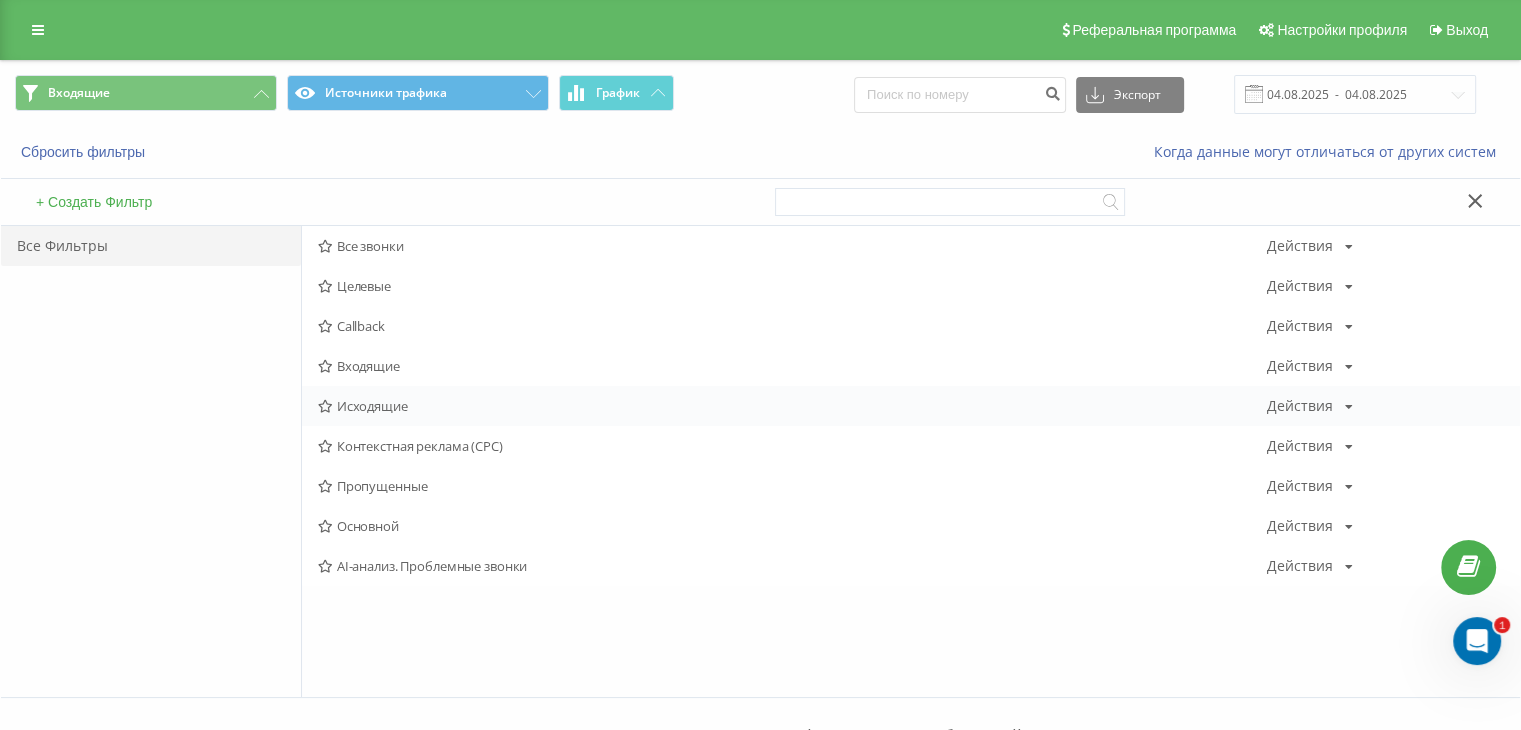 click on "Исходящие" at bounding box center (792, 406) 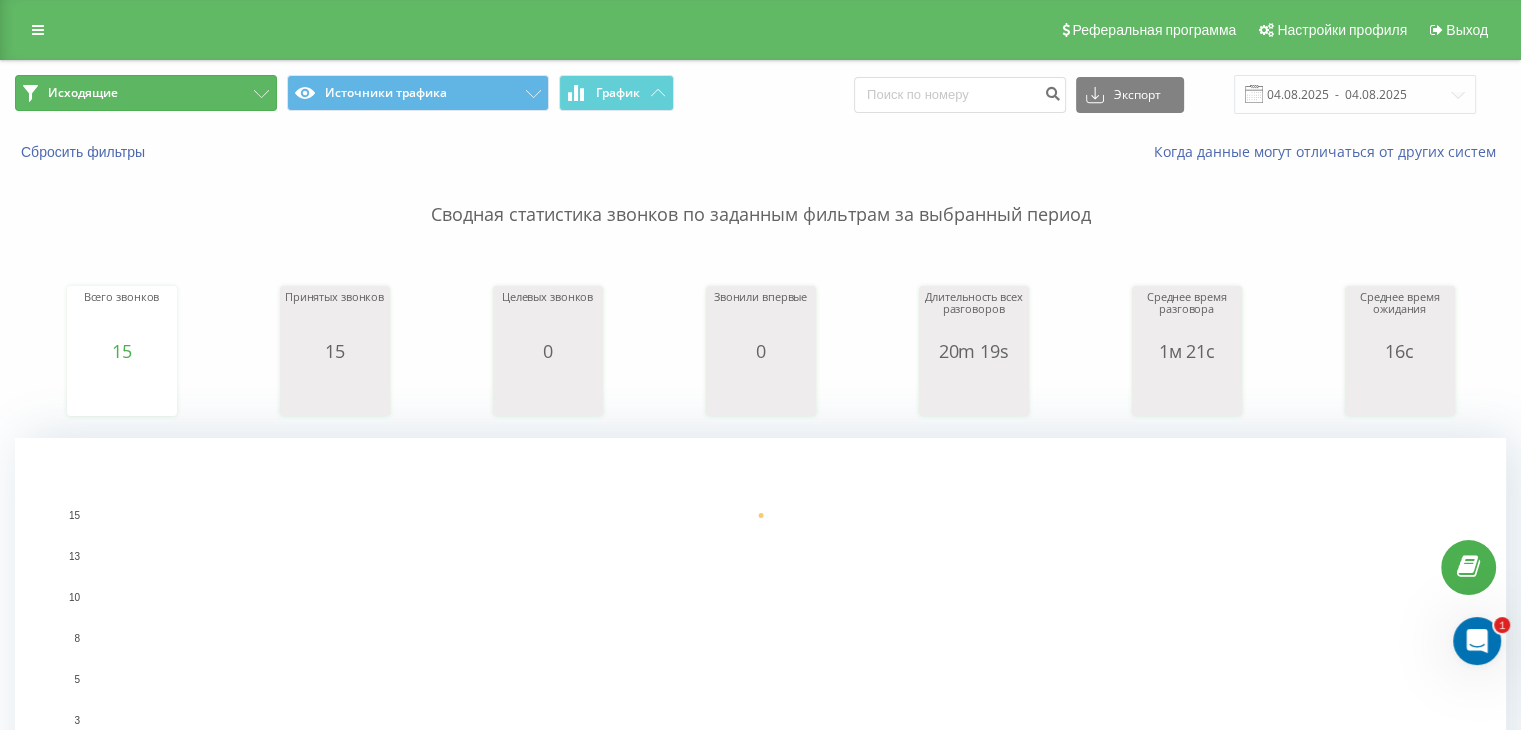 click on "Исходящие" at bounding box center (146, 93) 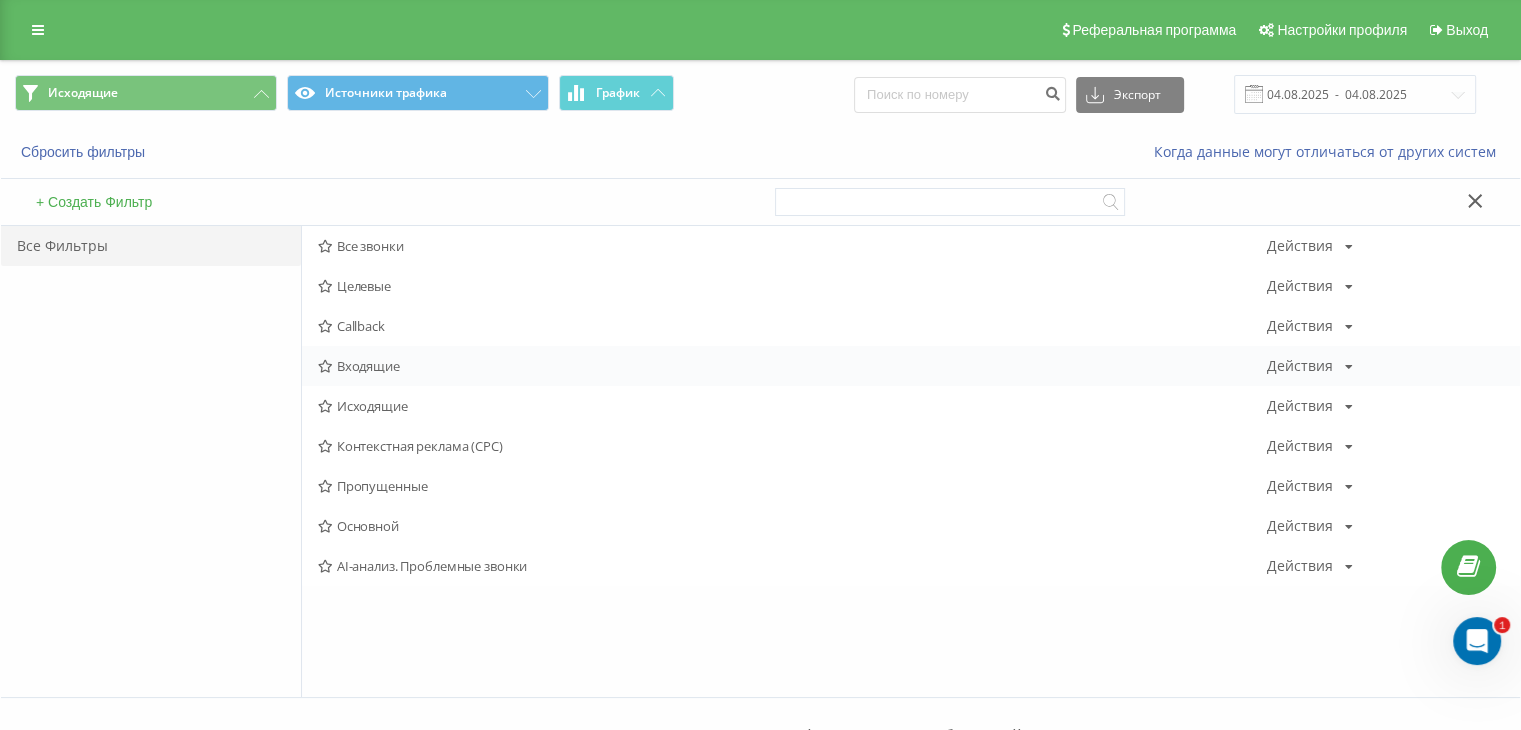 click on "Входящие" at bounding box center [792, 366] 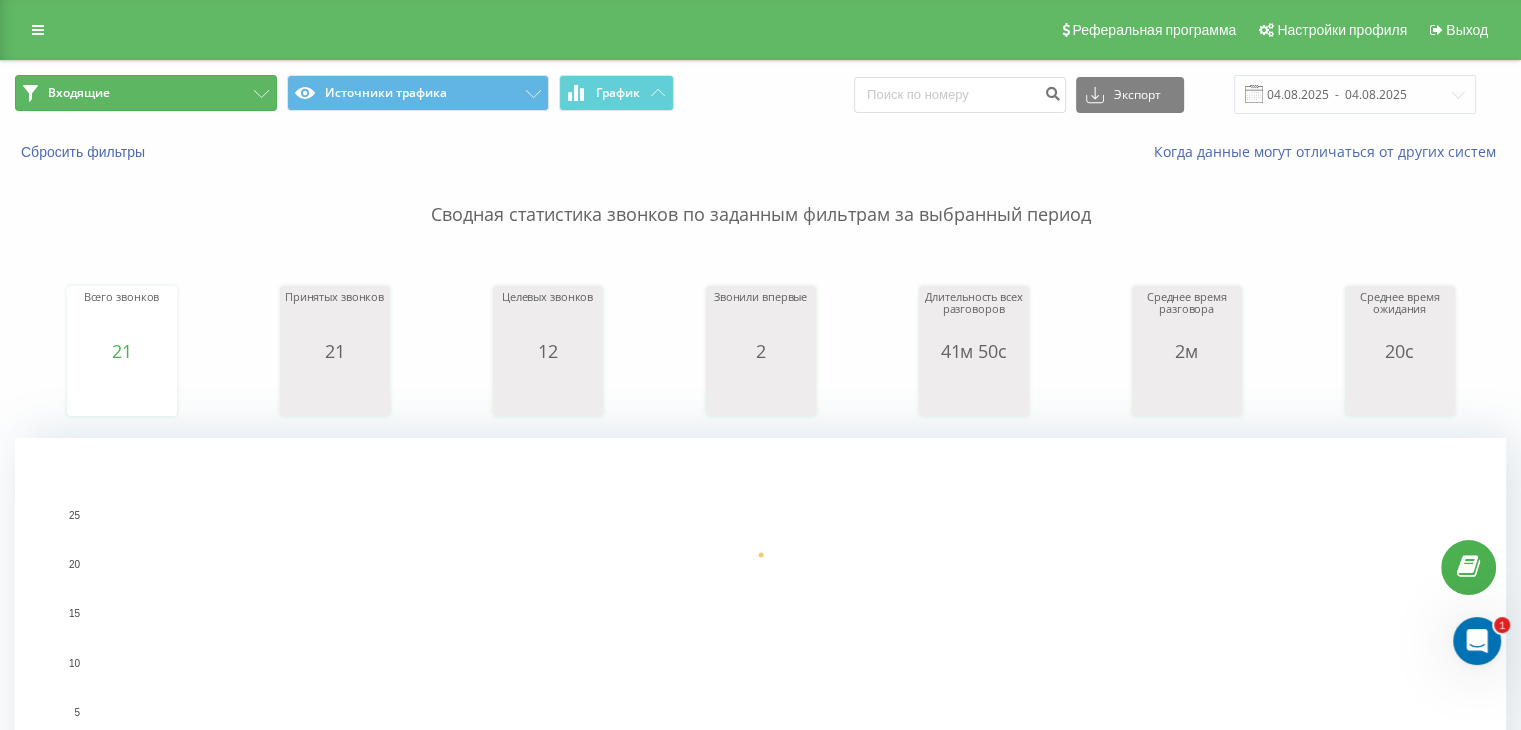 click on "Входящие" at bounding box center (146, 93) 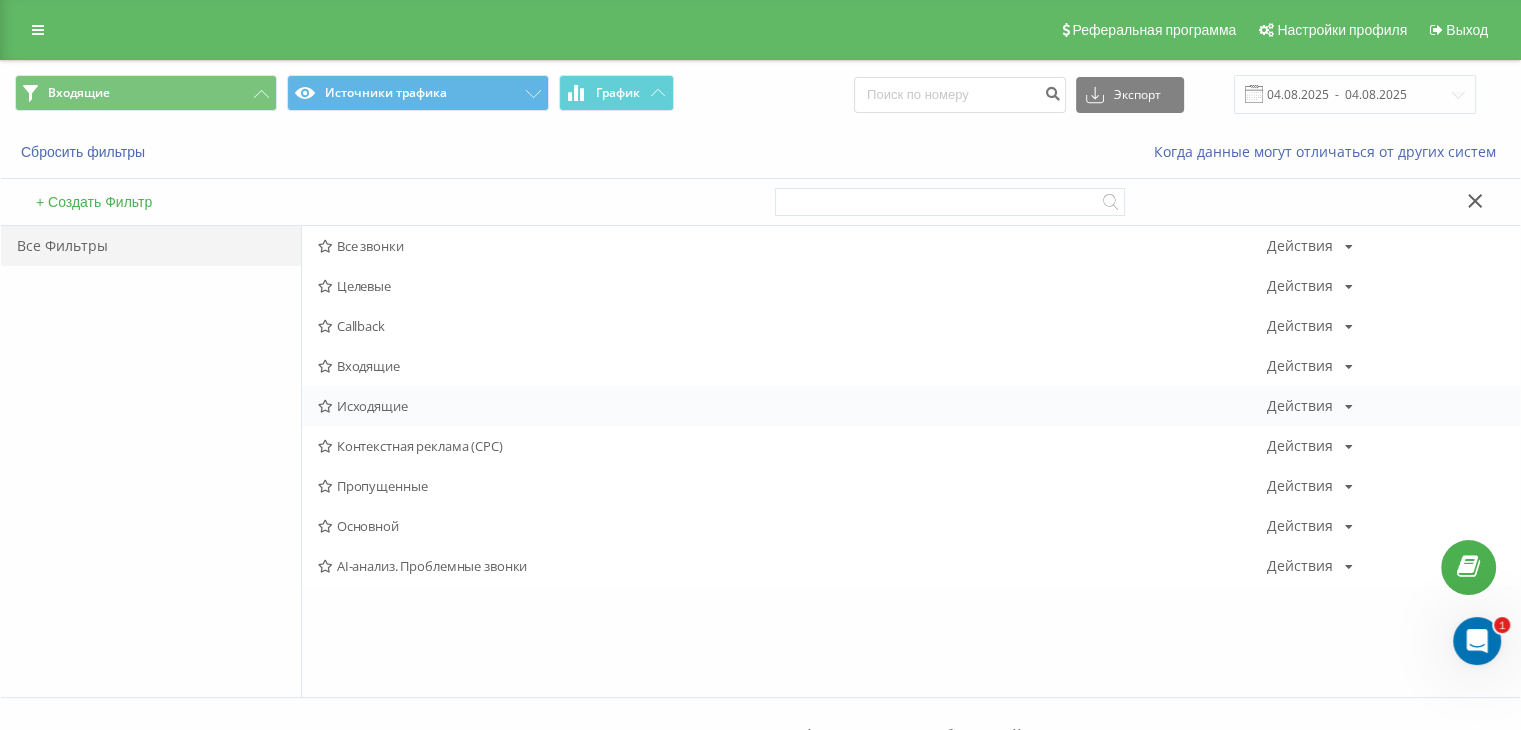 click on "Исходящие" at bounding box center [792, 406] 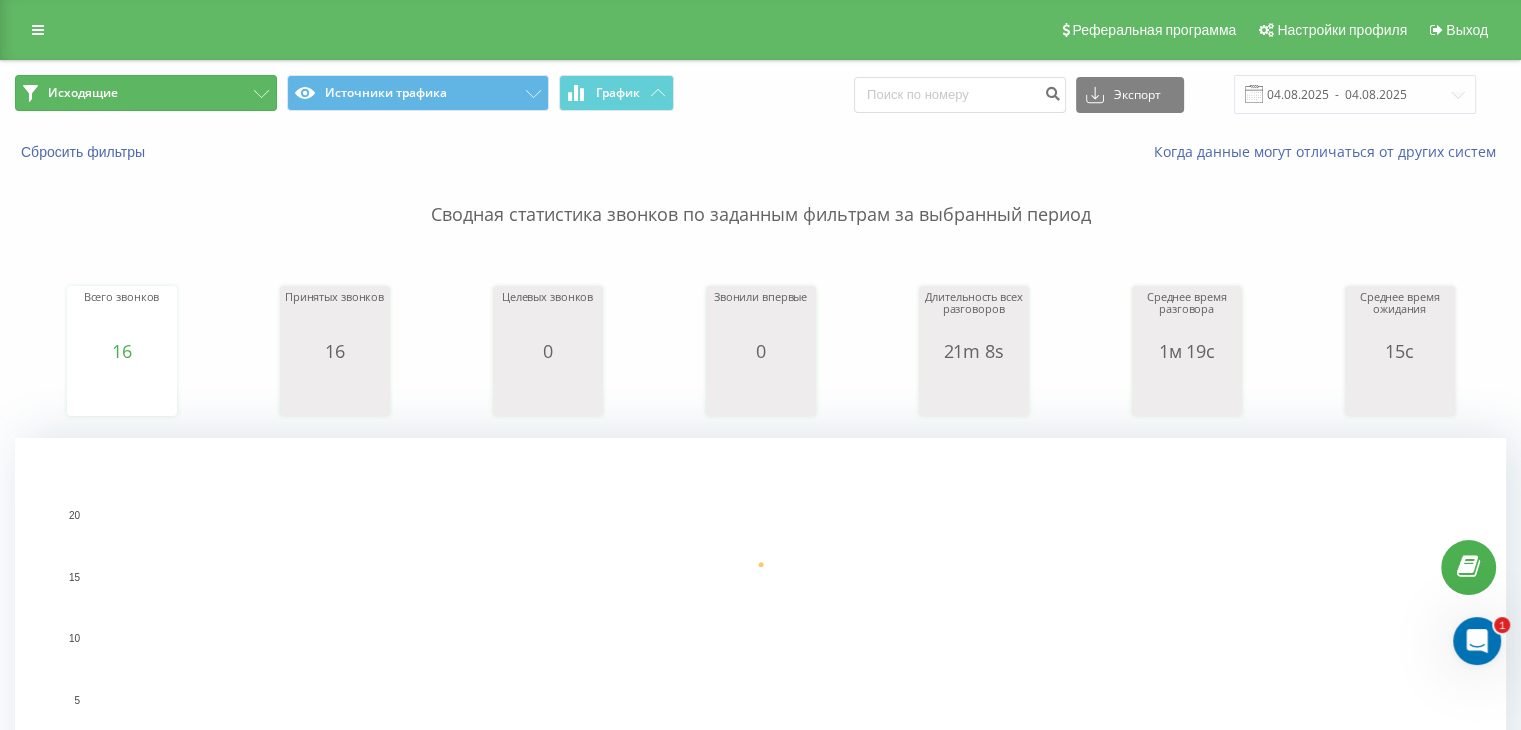 click on "Исходящие" at bounding box center (146, 93) 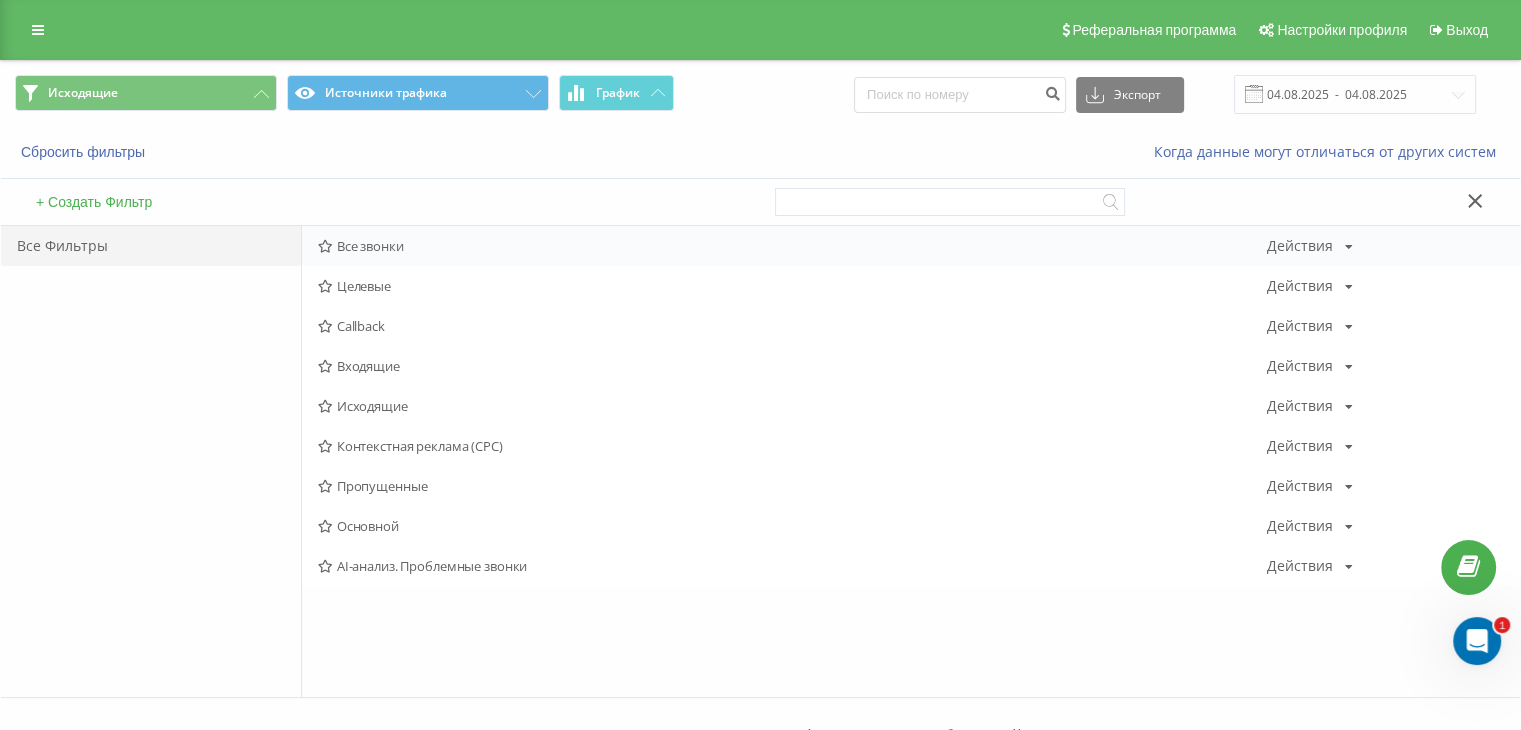 click on "Все звонки" at bounding box center (792, 246) 